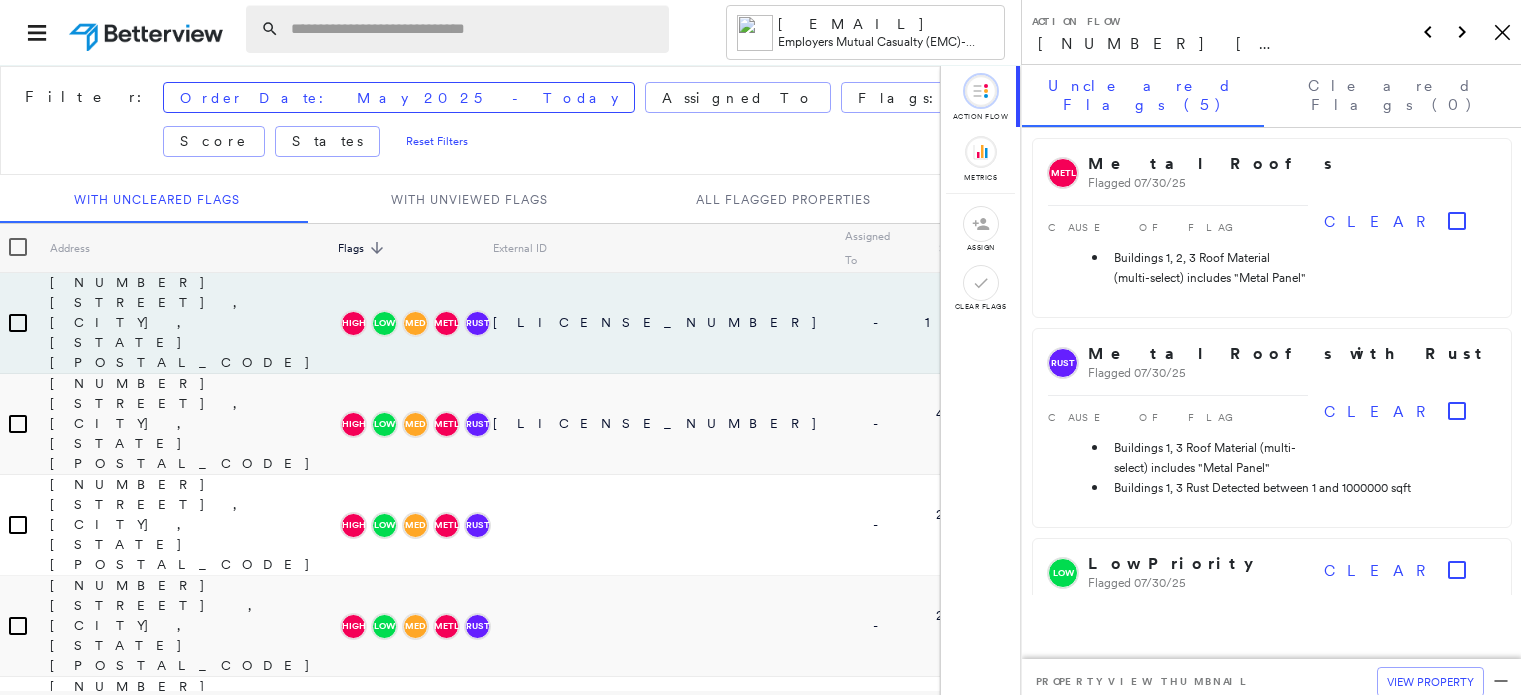 scroll, scrollTop: 0, scrollLeft: 0, axis: both 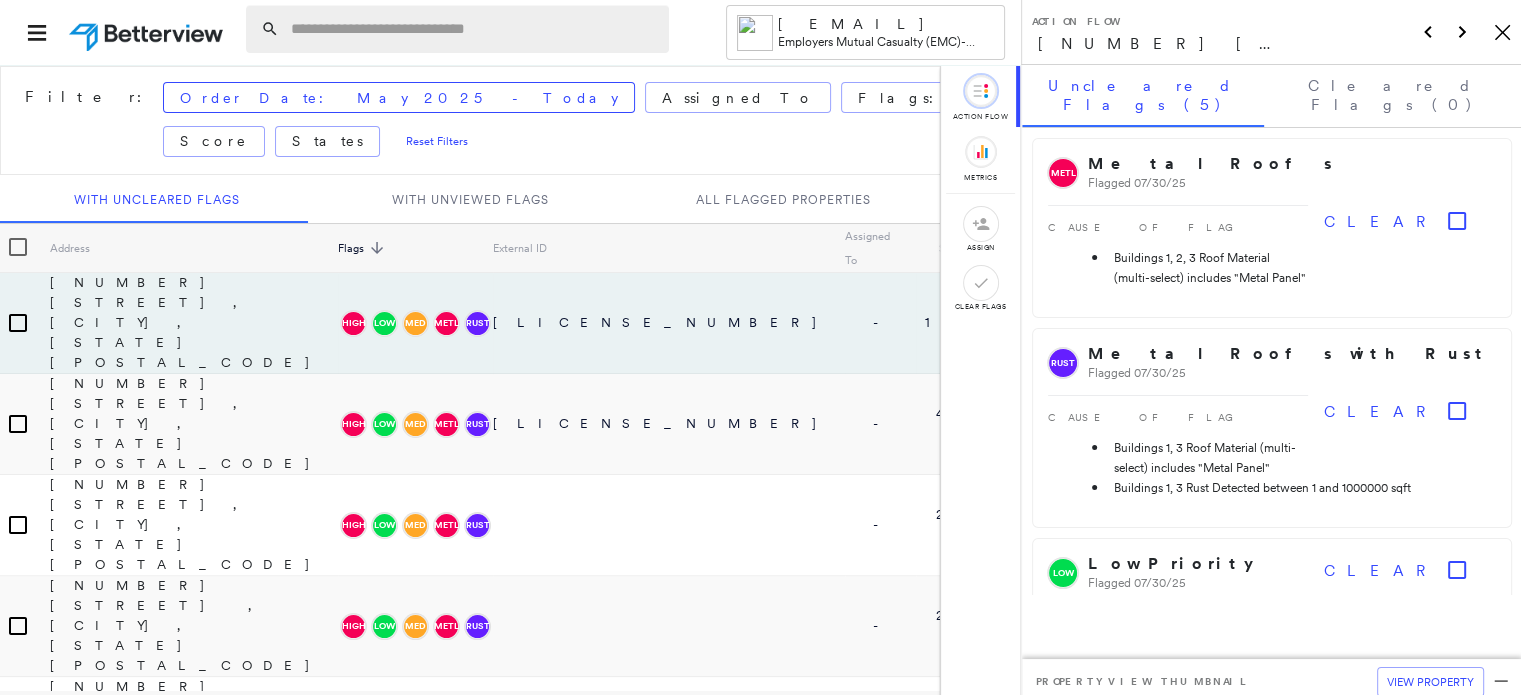 click at bounding box center [474, 29] 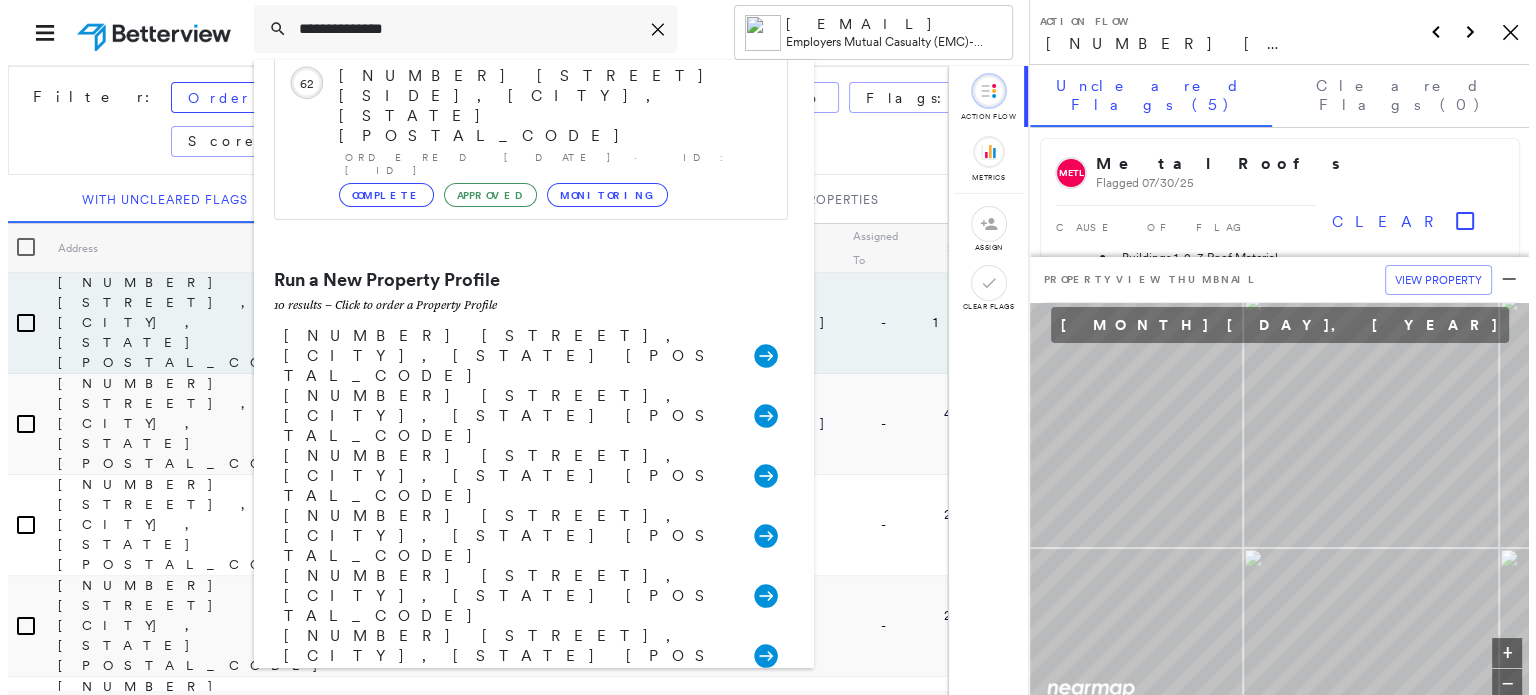 scroll, scrollTop: 0, scrollLeft: 0, axis: both 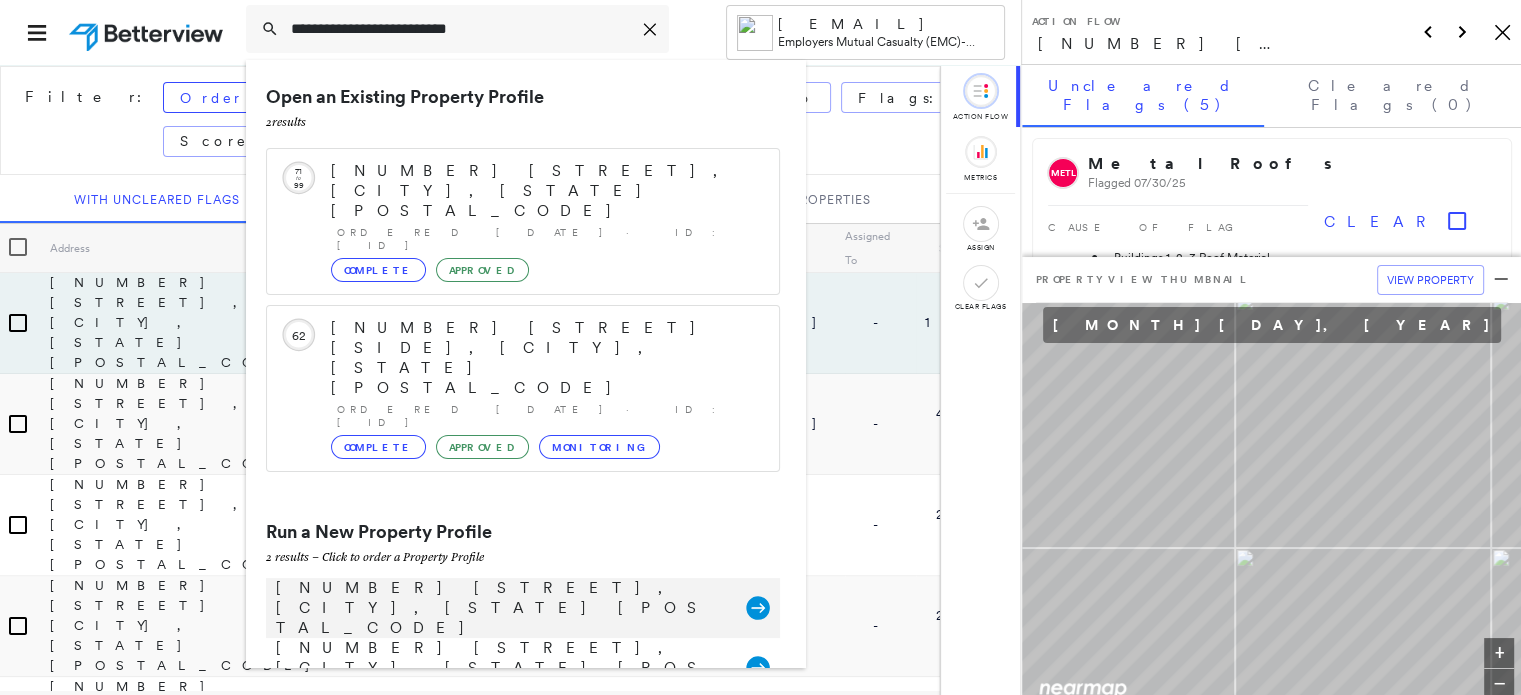 type on "**********" 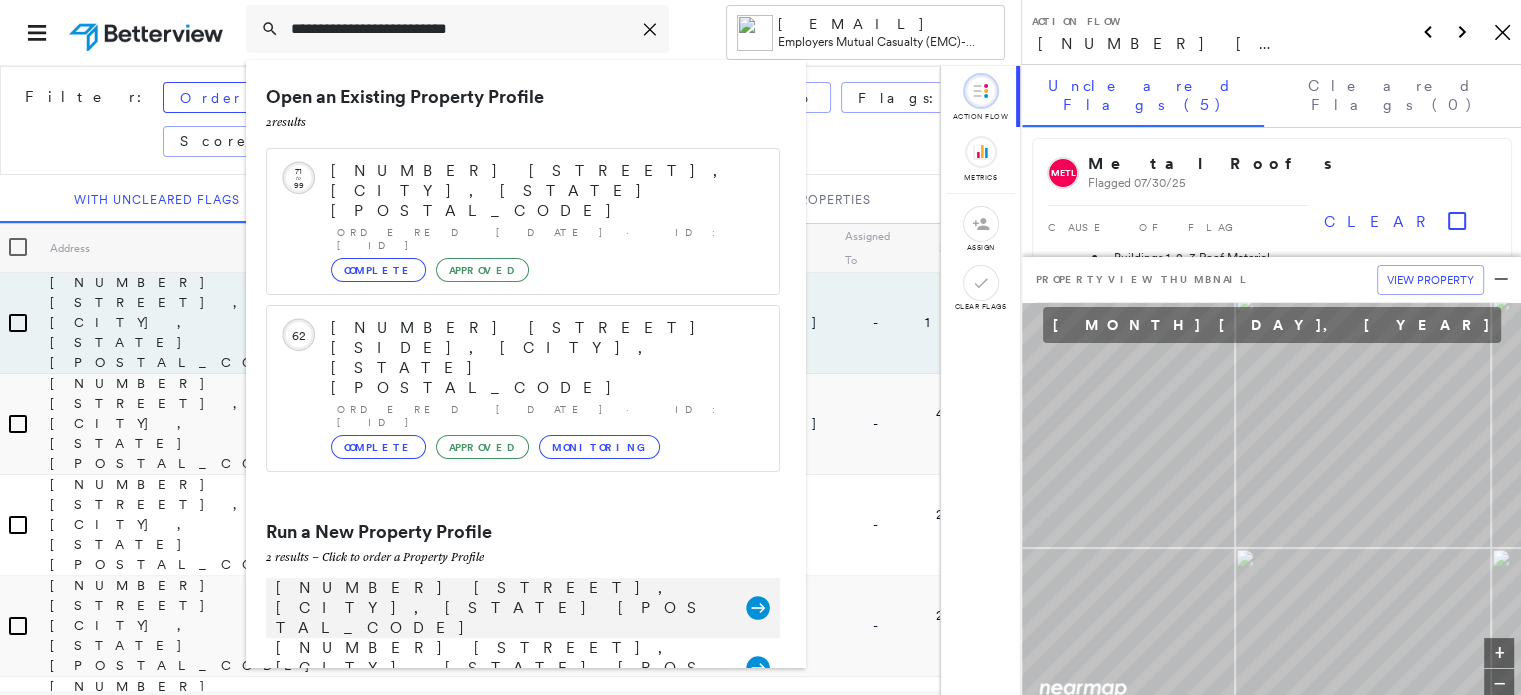click on "[NUMBER] [STREET], [CITY], [STATE] [POSTAL_CODE]" at bounding box center [501, 608] 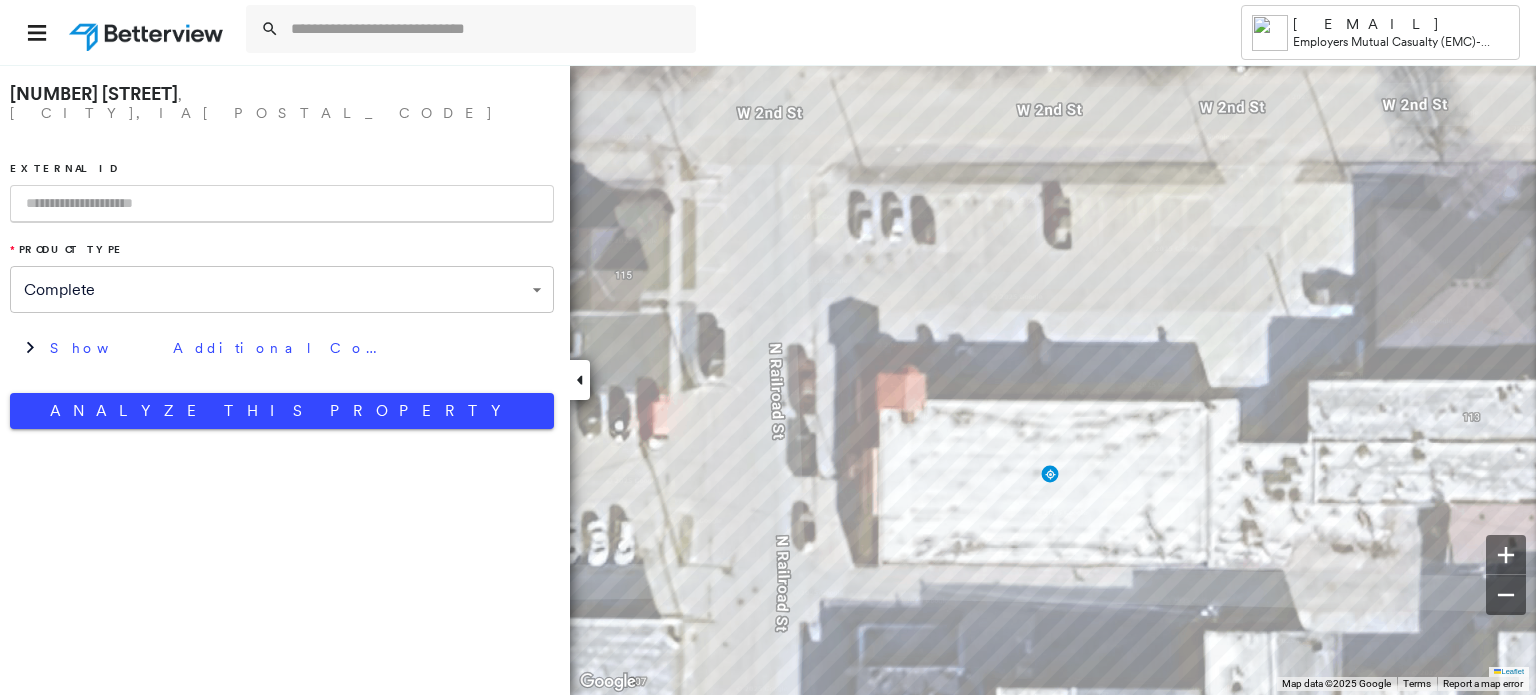click at bounding box center [282, 204] 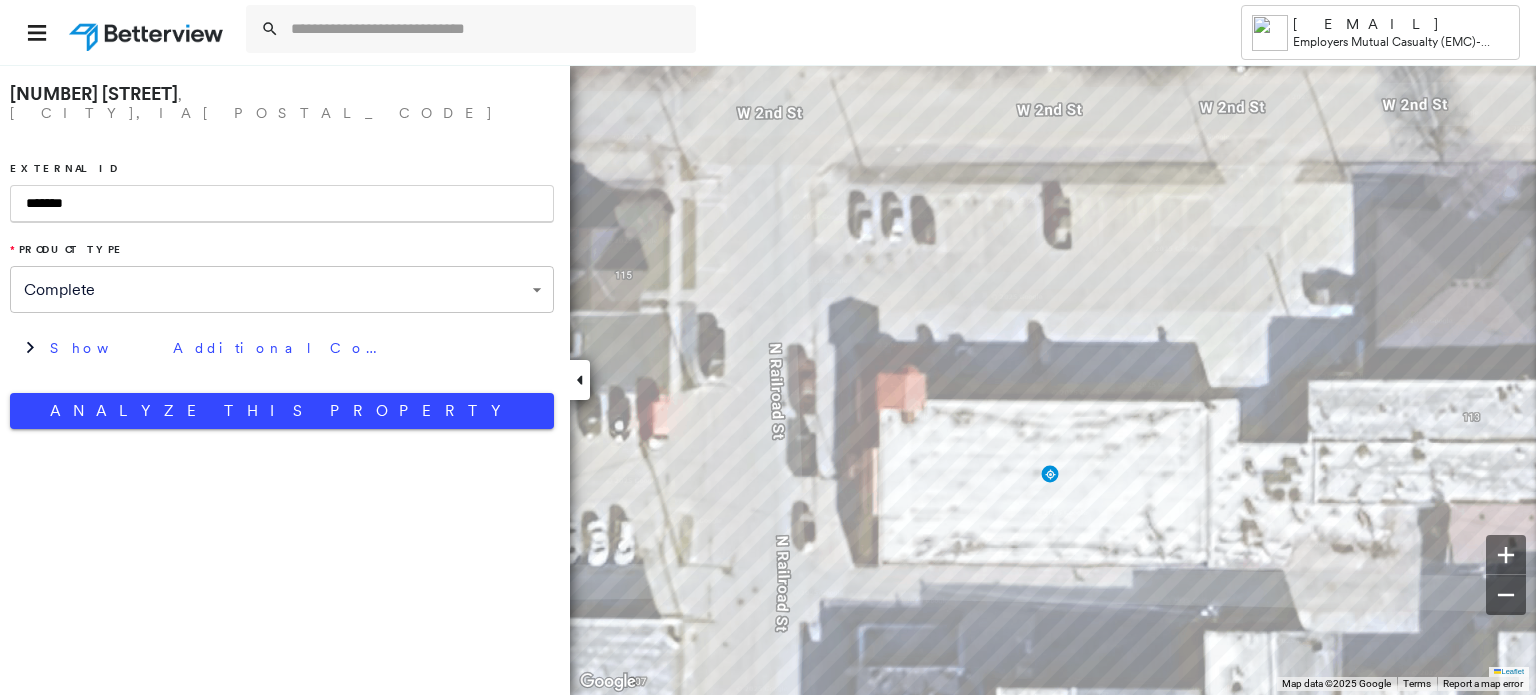 type on "*******" 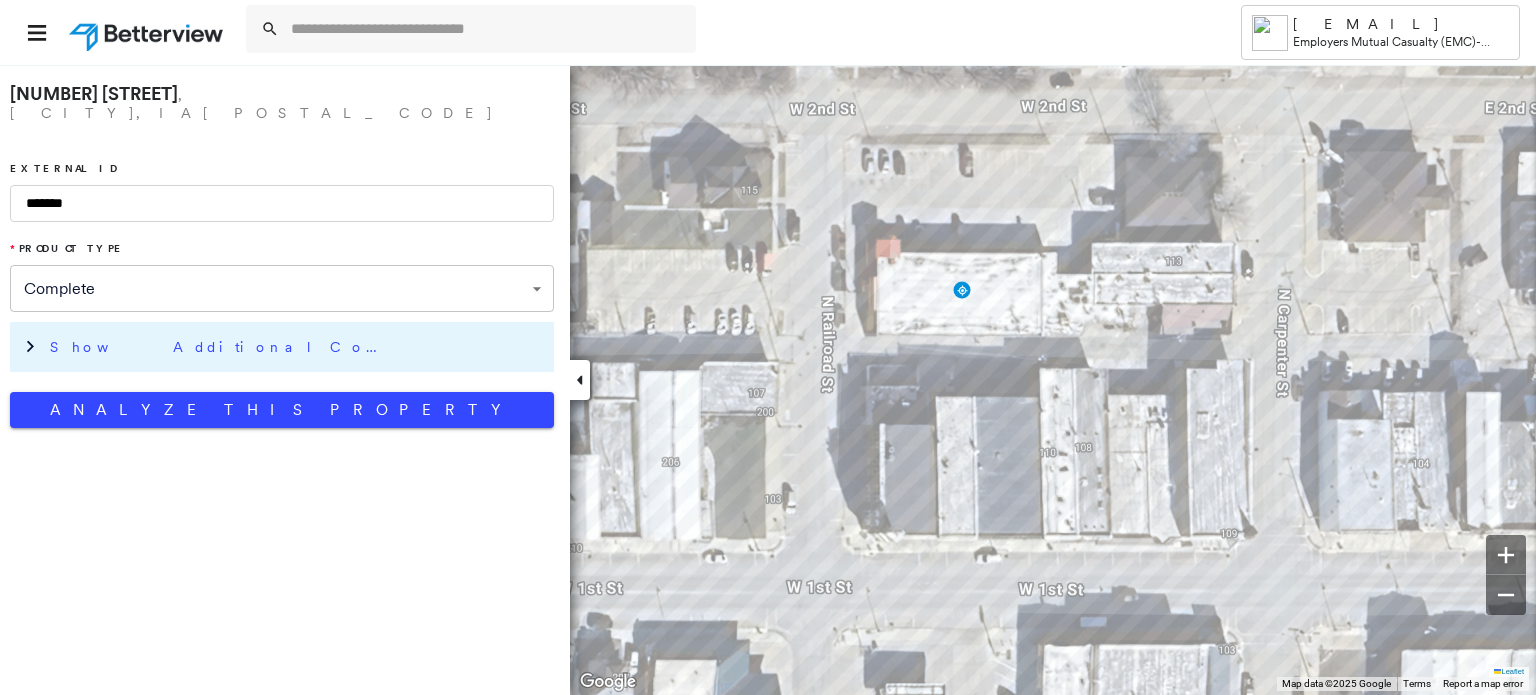 click on "Show Additional Company Data" at bounding box center (220, 347) 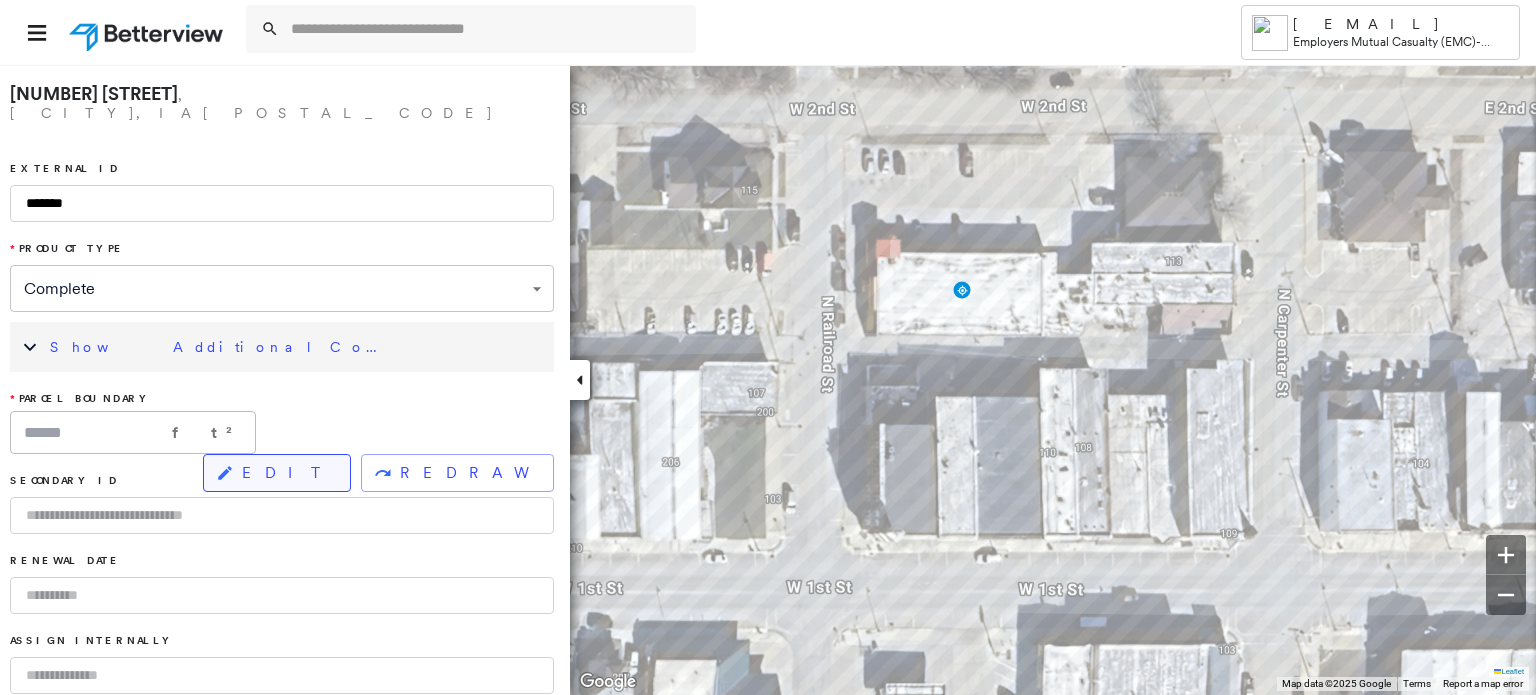 click on "EDIT" at bounding box center (288, 473) 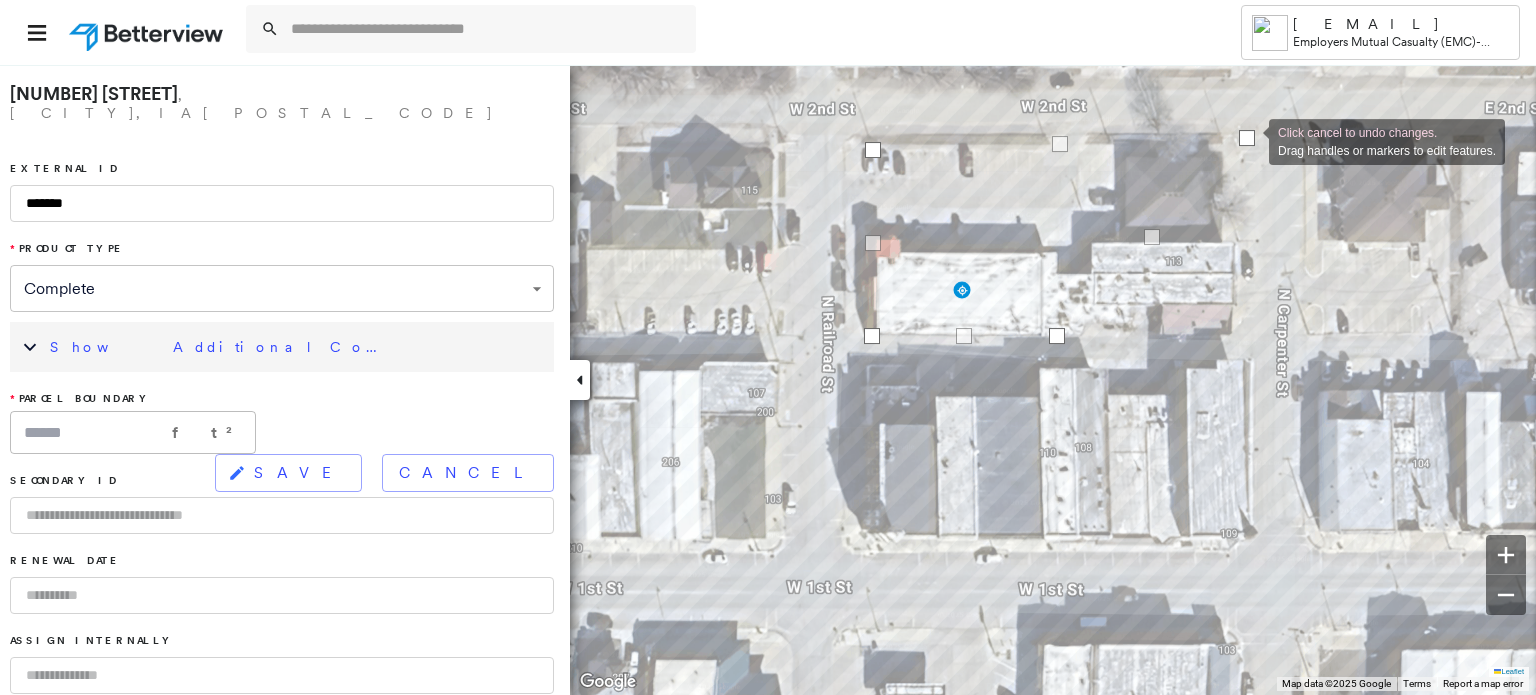 drag, startPoint x: 1060, startPoint y: 151, endPoint x: 1249, endPoint y: 140, distance: 189.31984 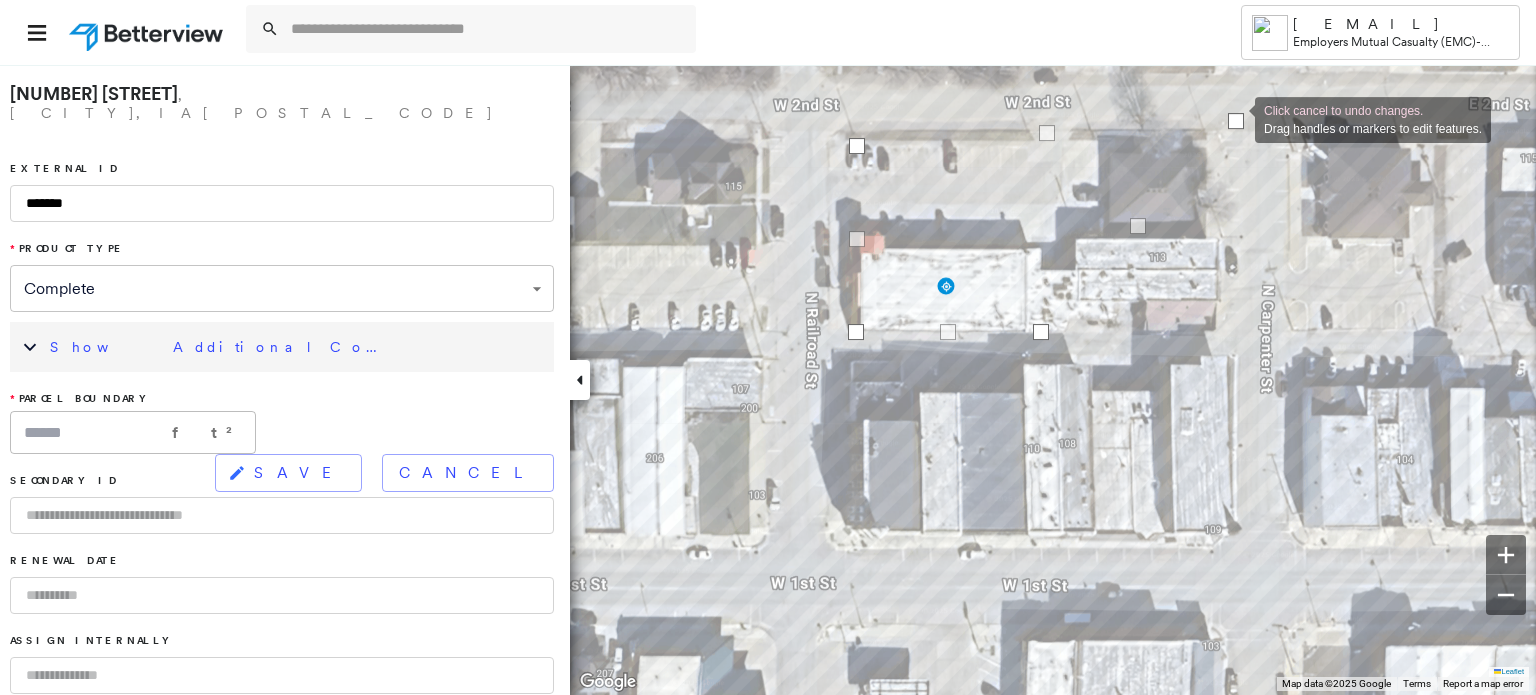 drag, startPoint x: 1230, startPoint y: 131, endPoint x: 1235, endPoint y: 118, distance: 13.928389 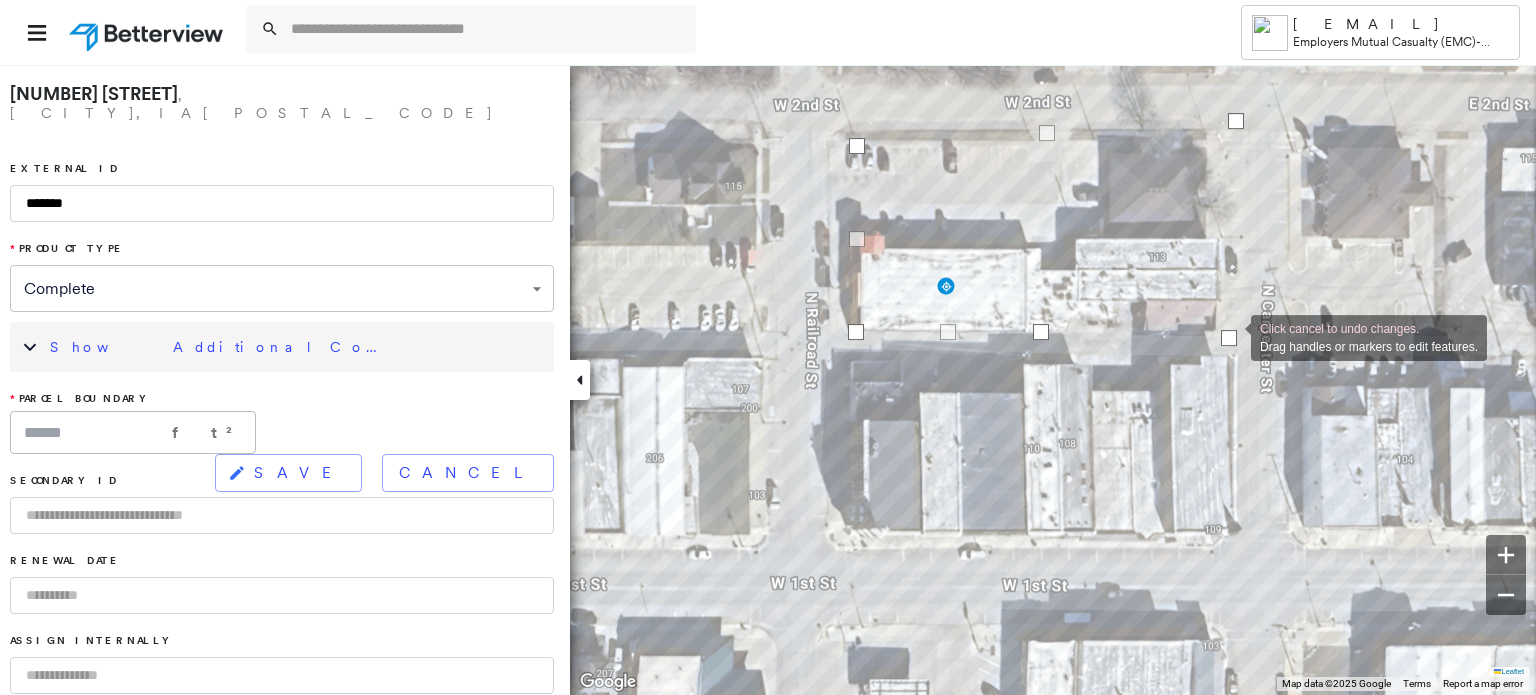 drag, startPoint x: 1140, startPoint y: 224, endPoint x: 1231, endPoint y: 336, distance: 144.3087 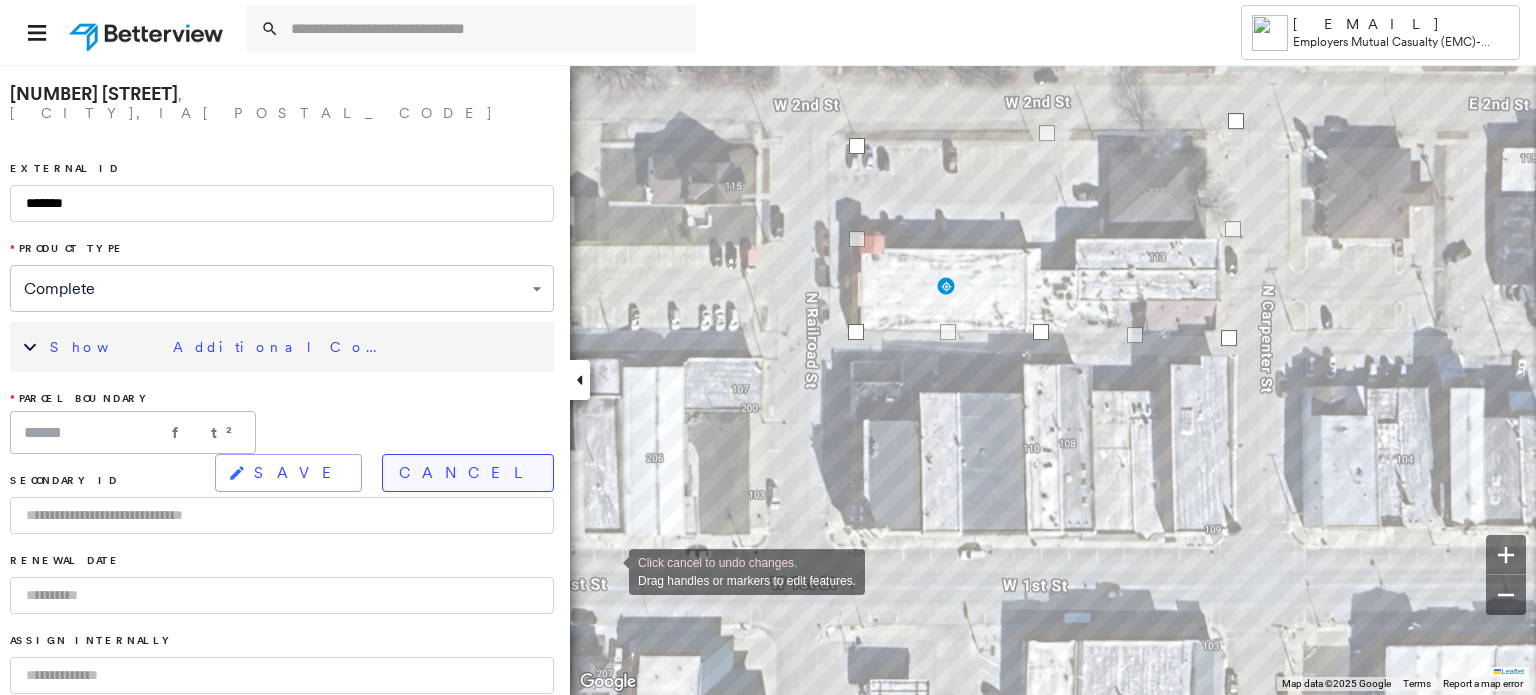 click on "Cancel" at bounding box center (468, 473) 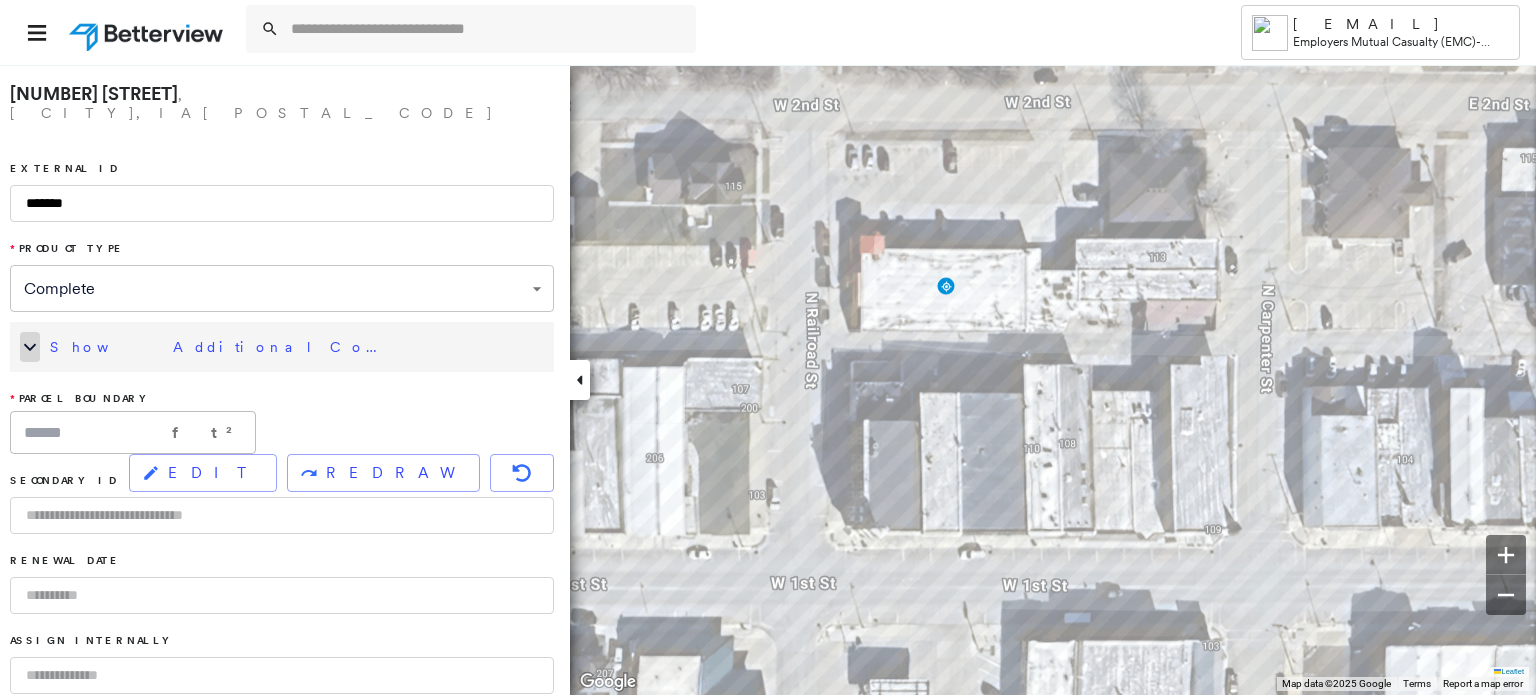 click 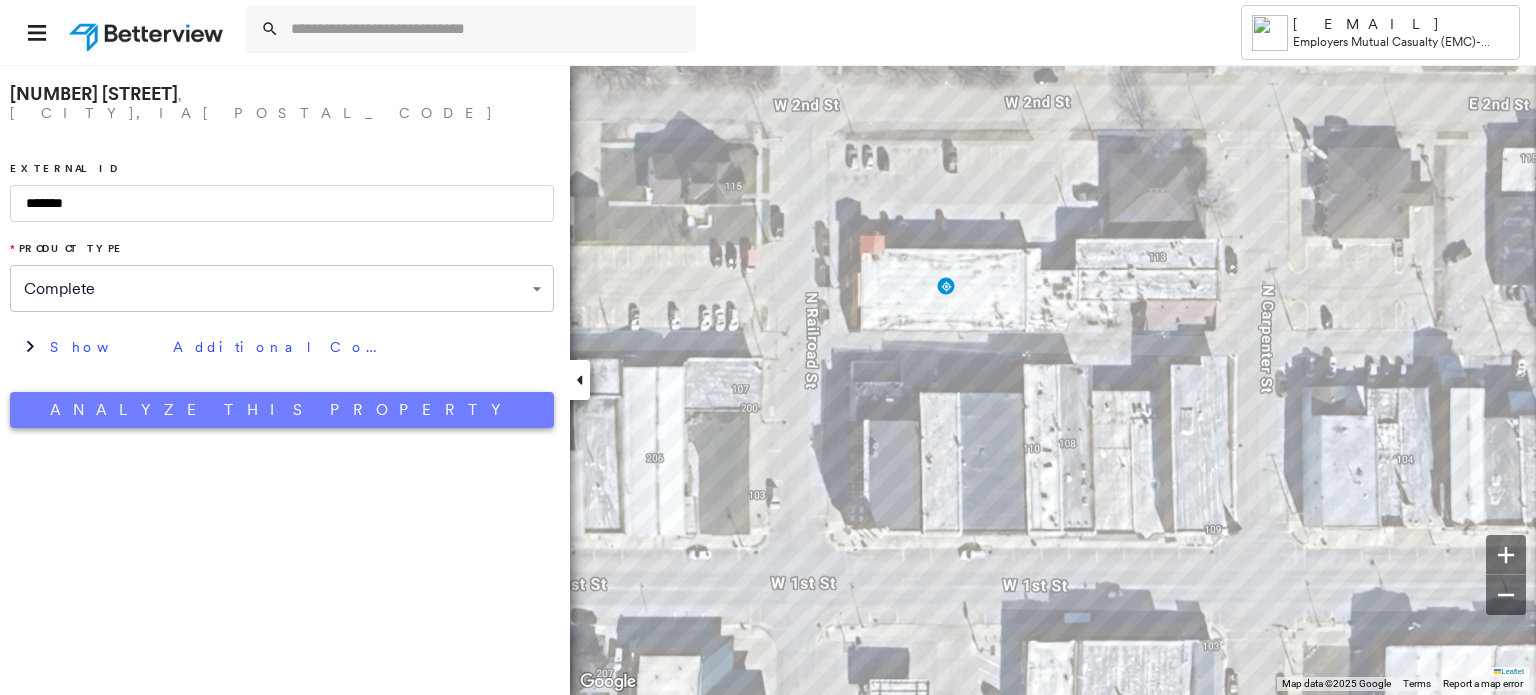click on "Analyze This Property" at bounding box center (282, 410) 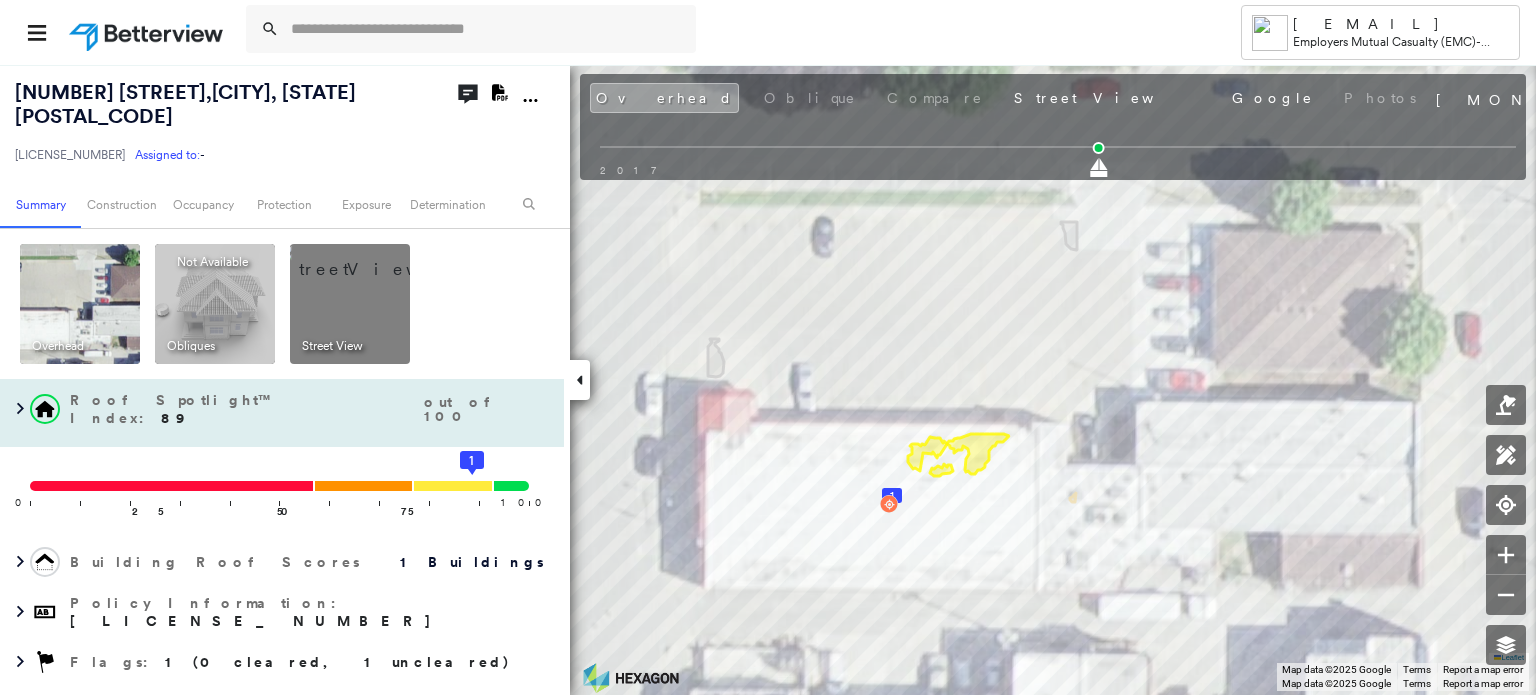 scroll, scrollTop: 300, scrollLeft: 0, axis: vertical 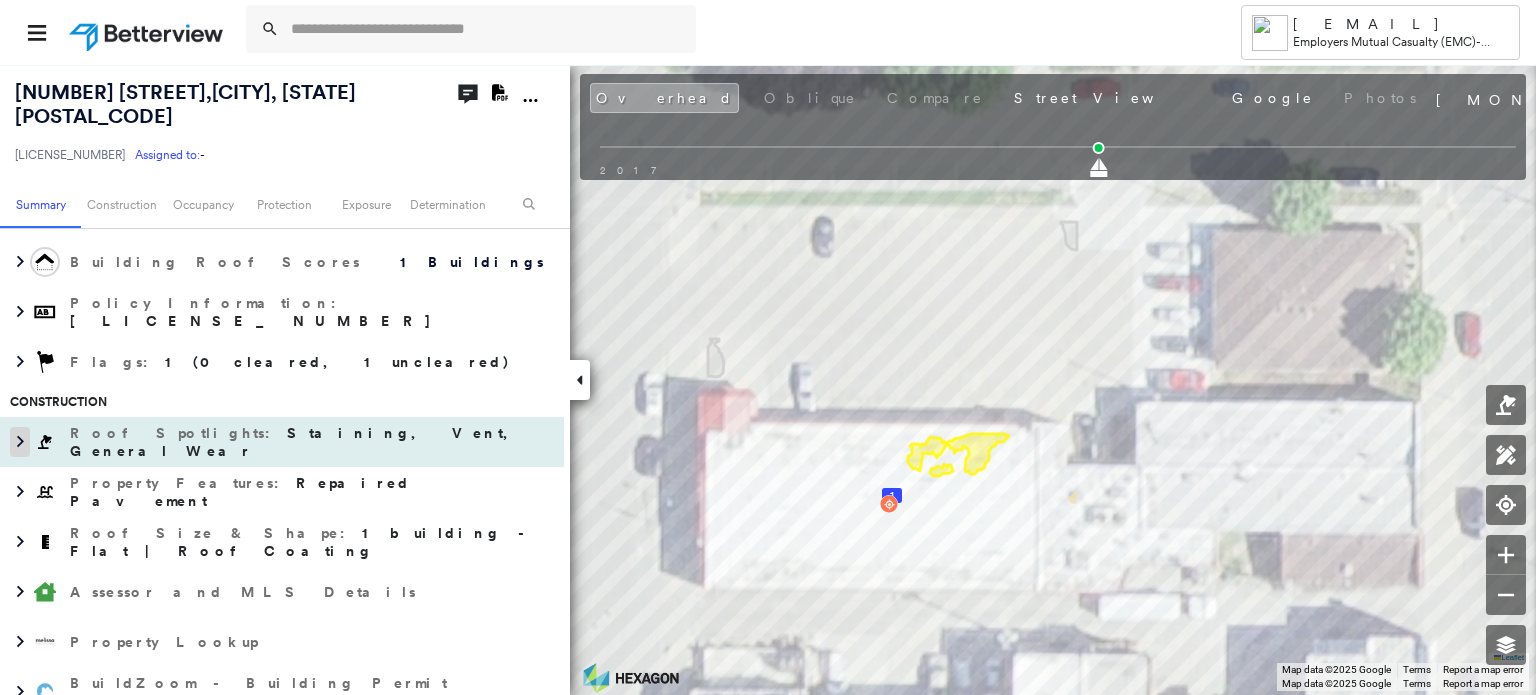 click 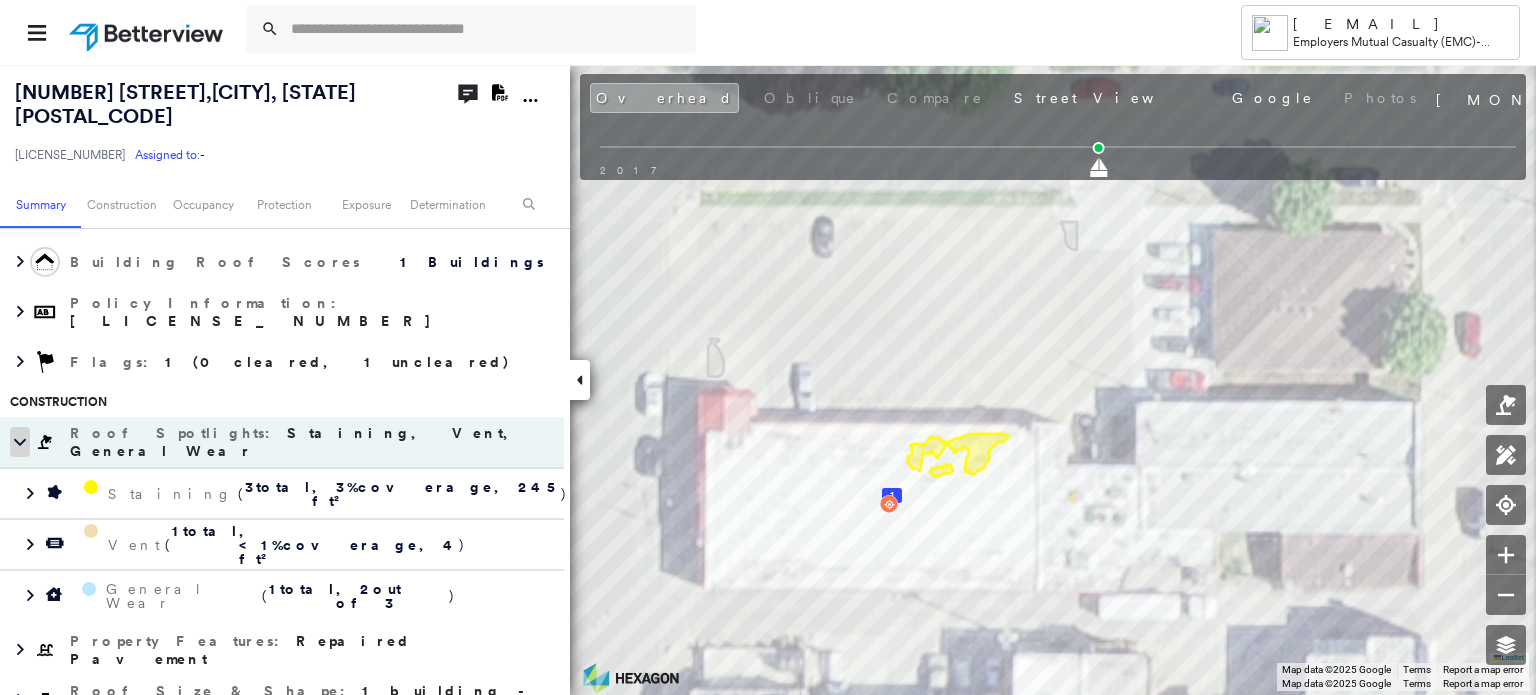 click 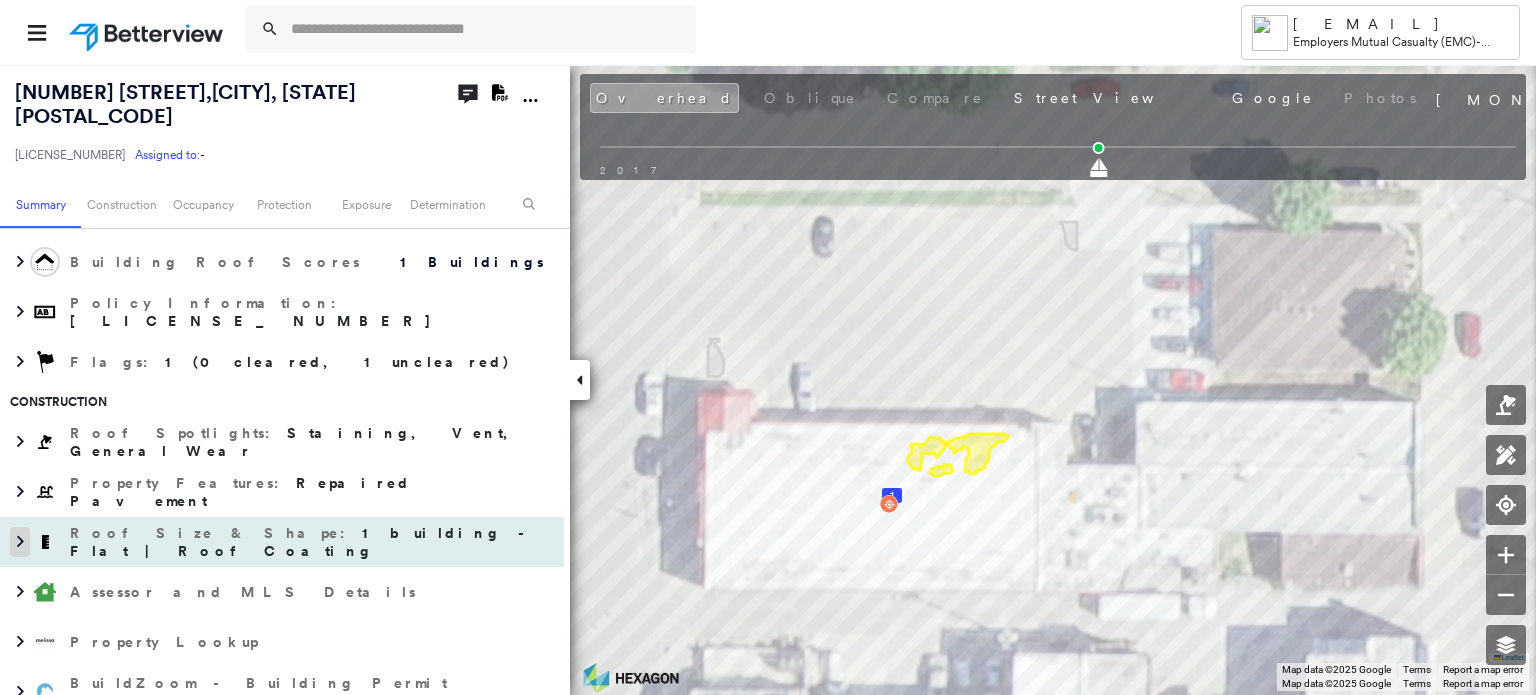 click at bounding box center (20, 542) 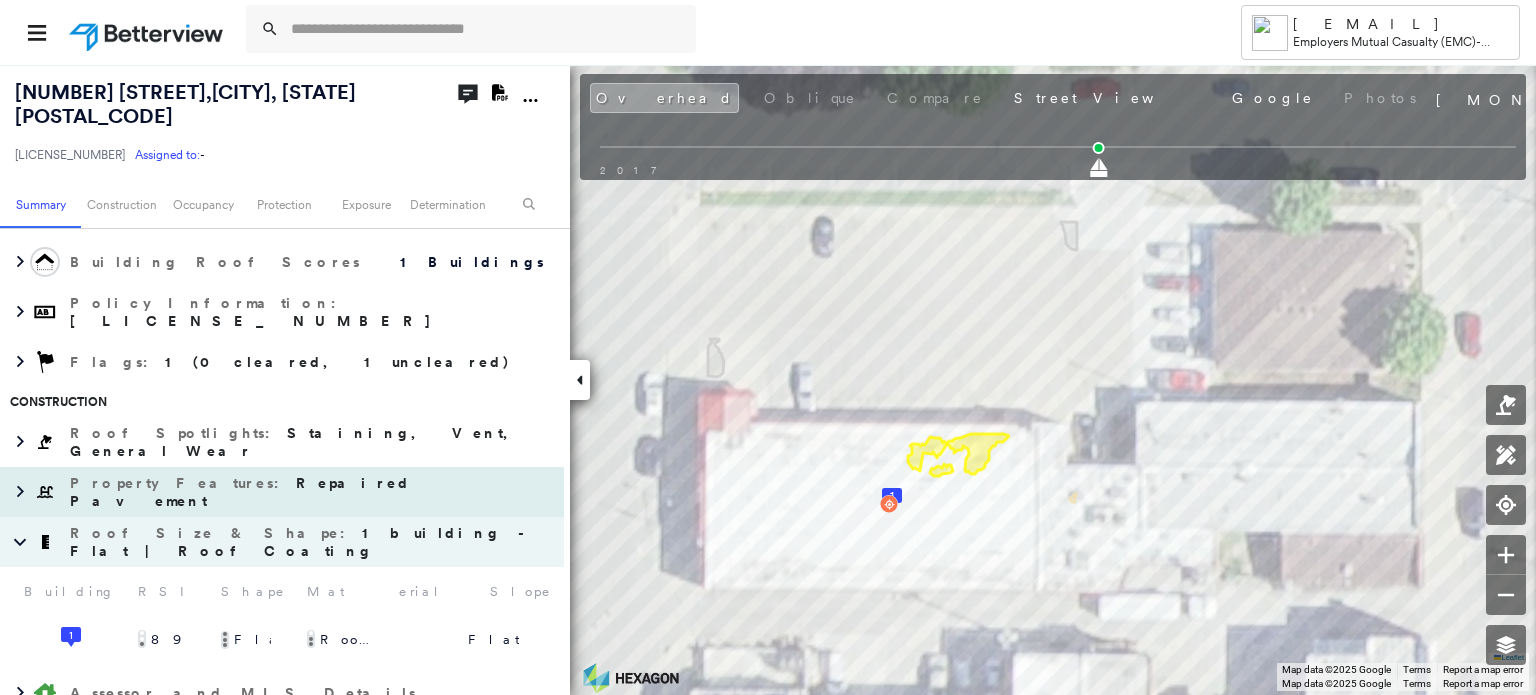 scroll, scrollTop: 500, scrollLeft: 0, axis: vertical 